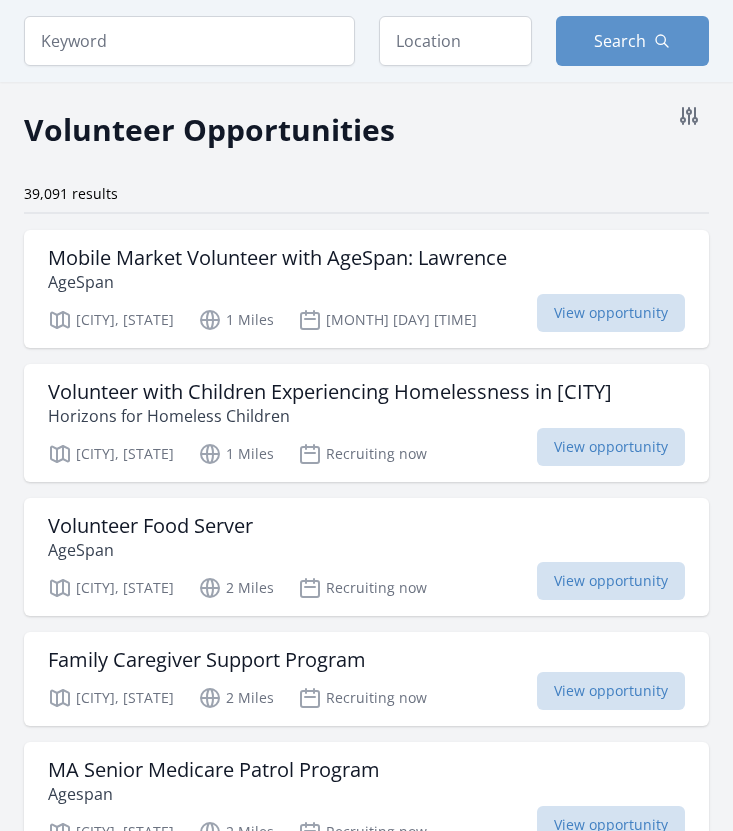 scroll, scrollTop: 77, scrollLeft: 0, axis: vertical 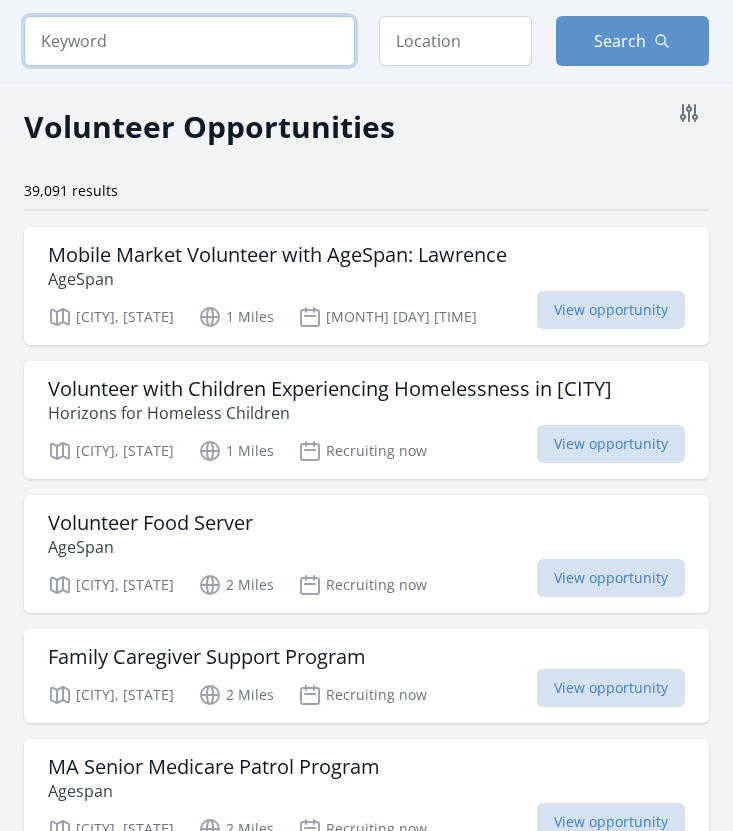 click at bounding box center [189, 41] 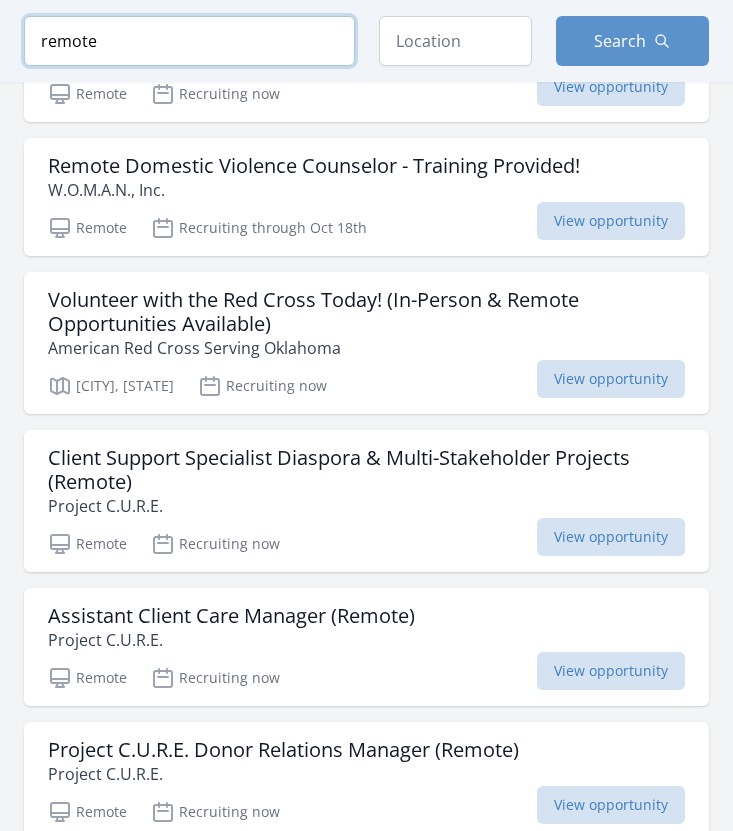 scroll, scrollTop: 609, scrollLeft: 0, axis: vertical 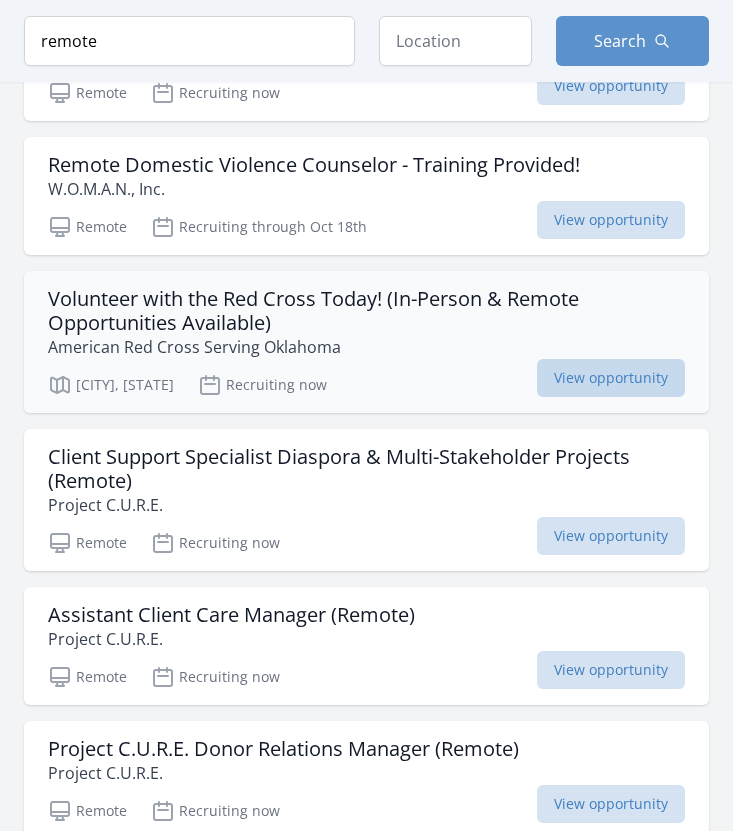 click on "View opportunity" at bounding box center [611, 378] 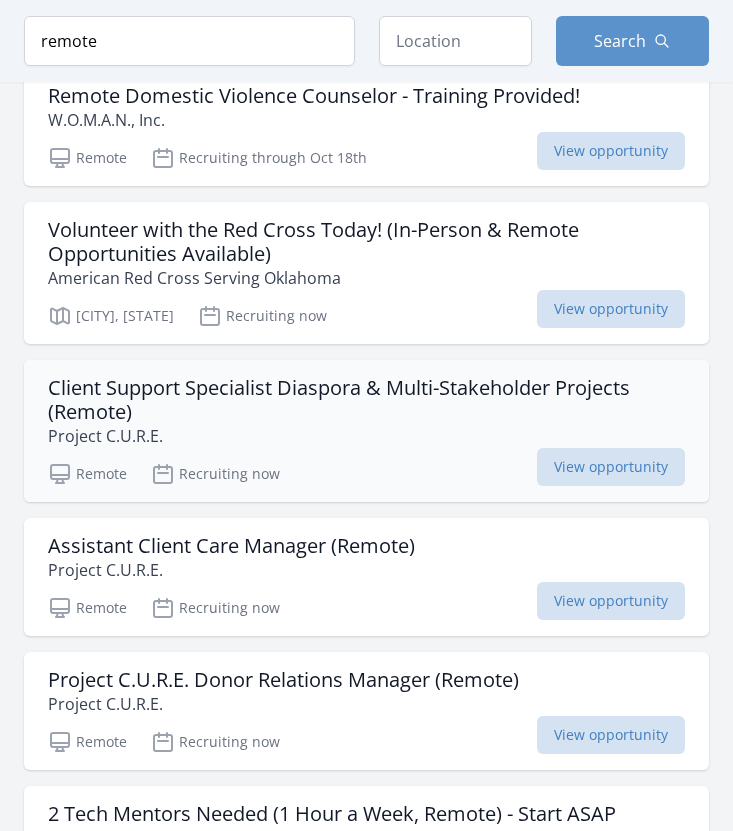 scroll, scrollTop: 687, scrollLeft: 0, axis: vertical 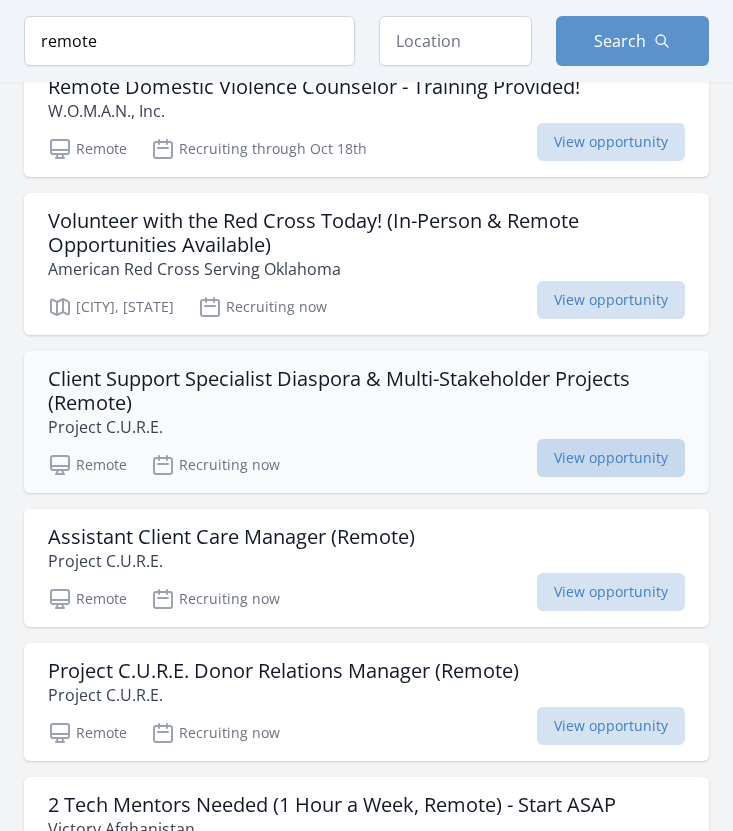click on "View opportunity" at bounding box center (611, 458) 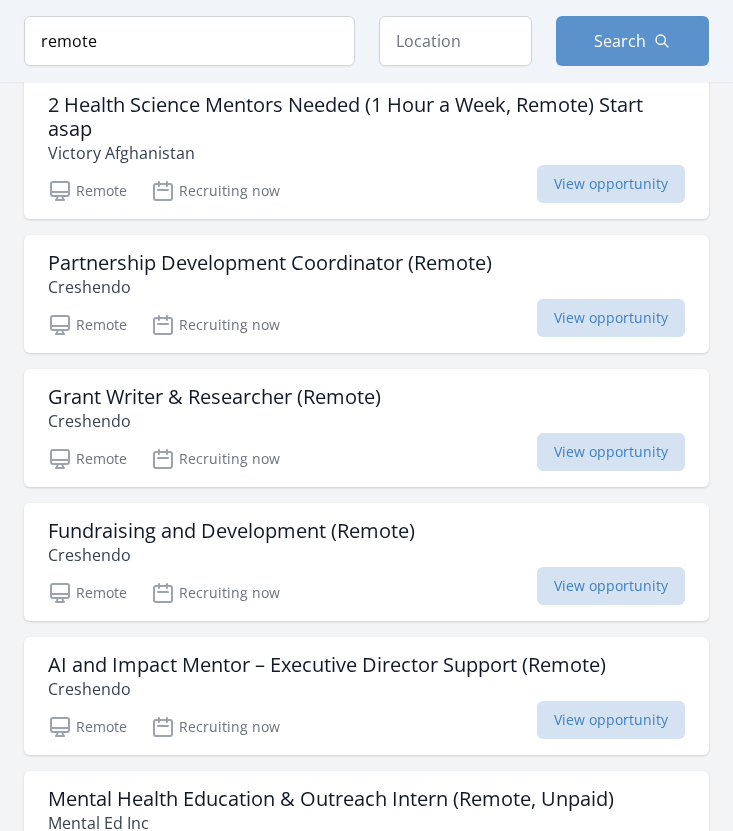scroll, scrollTop: 1524, scrollLeft: 0, axis: vertical 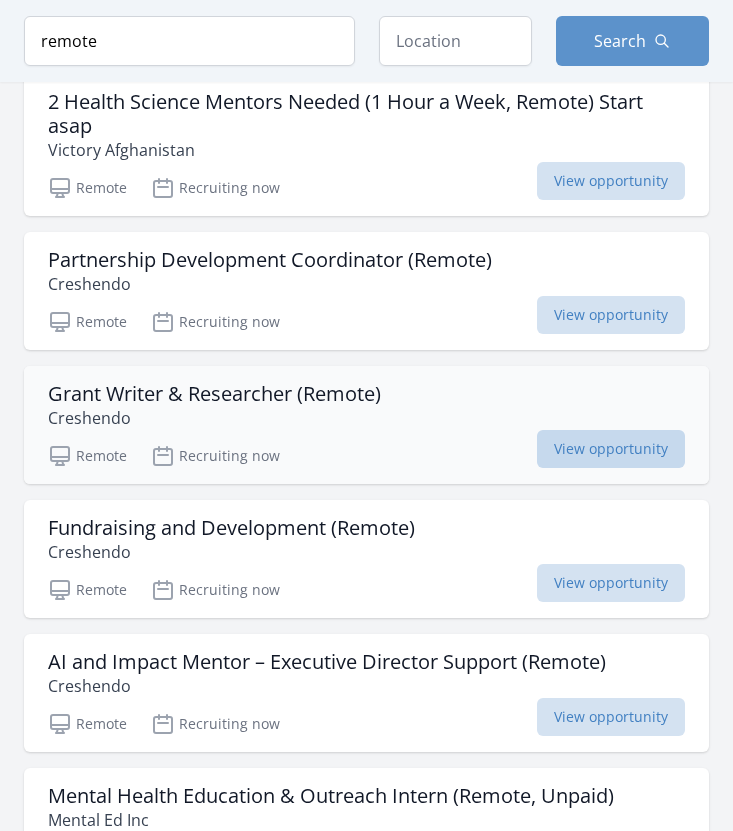 click on "View opportunity" at bounding box center (611, 449) 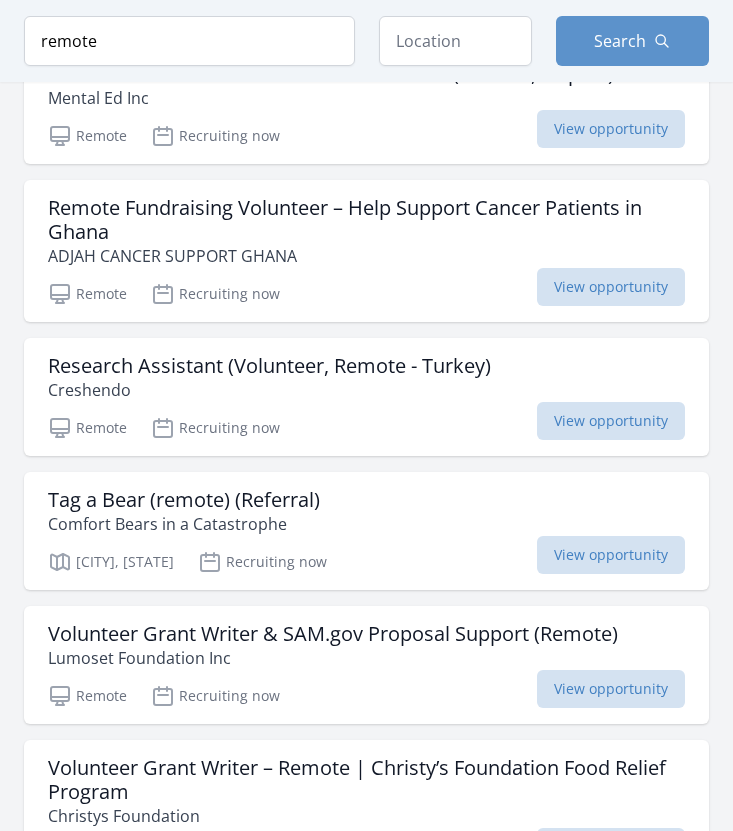 scroll, scrollTop: 2250, scrollLeft: 0, axis: vertical 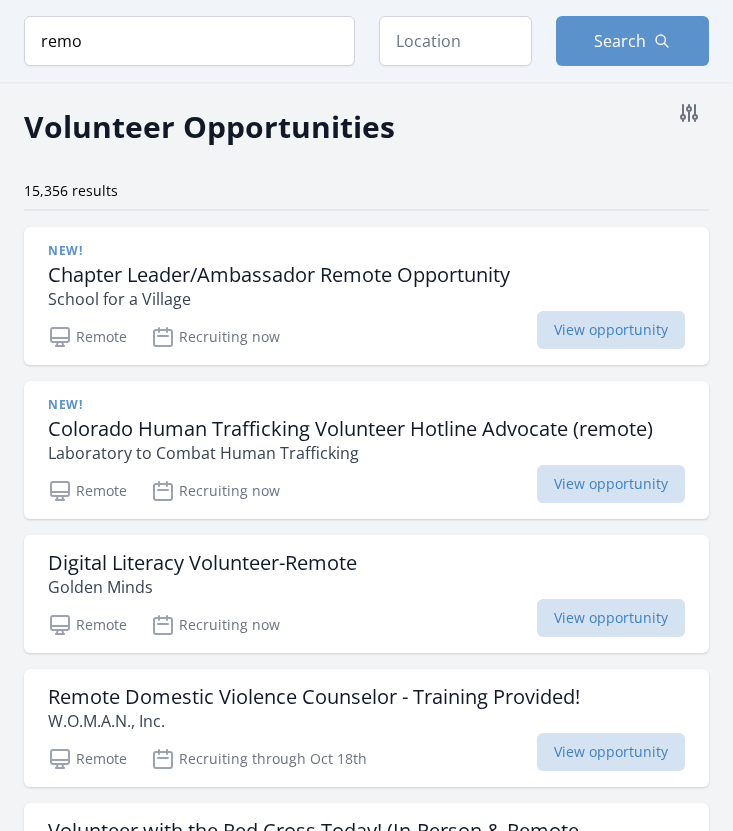 type on "re" 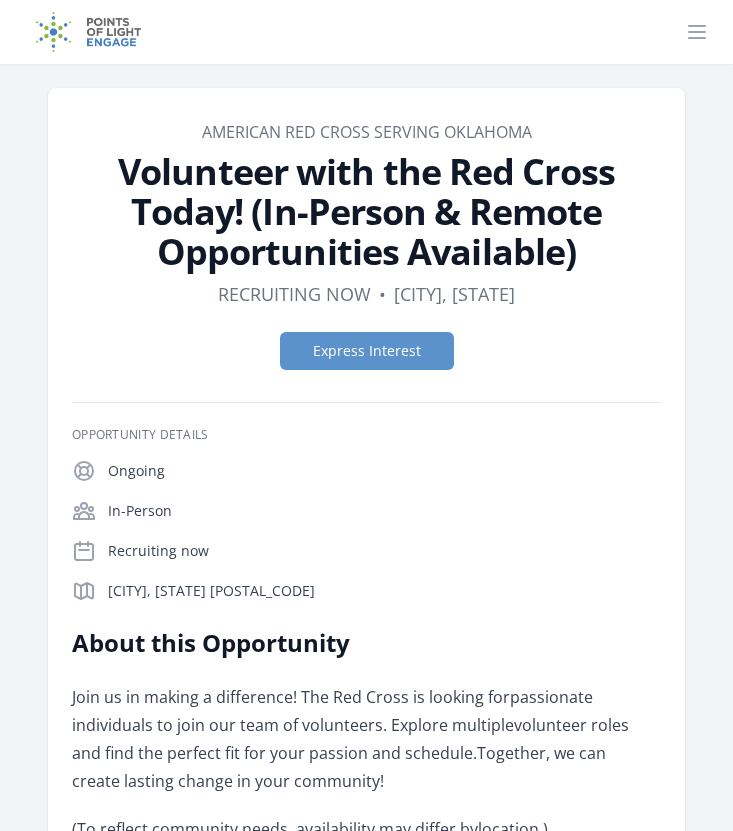 scroll, scrollTop: 0, scrollLeft: 0, axis: both 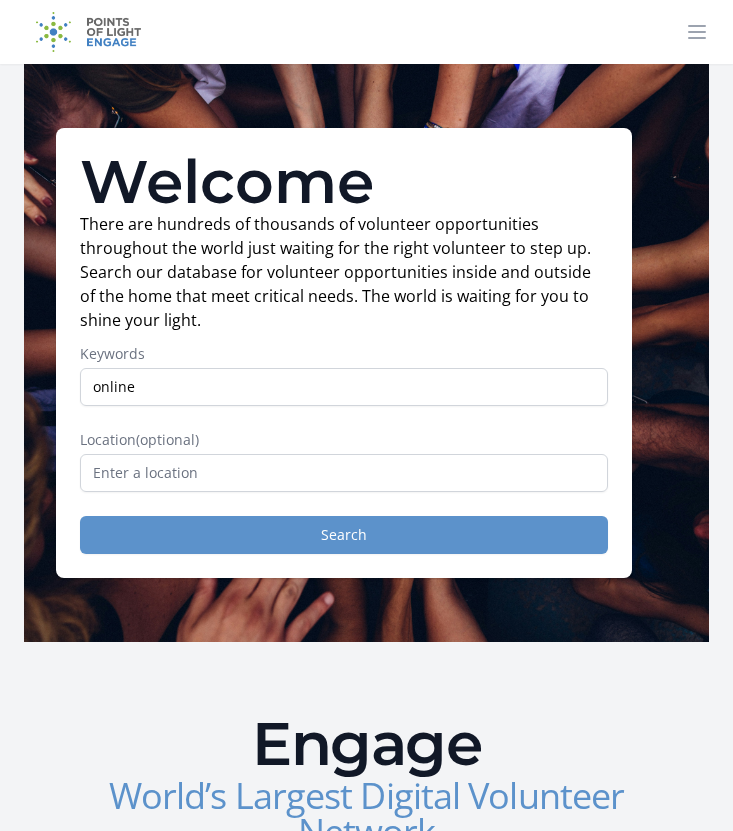 type on "online" 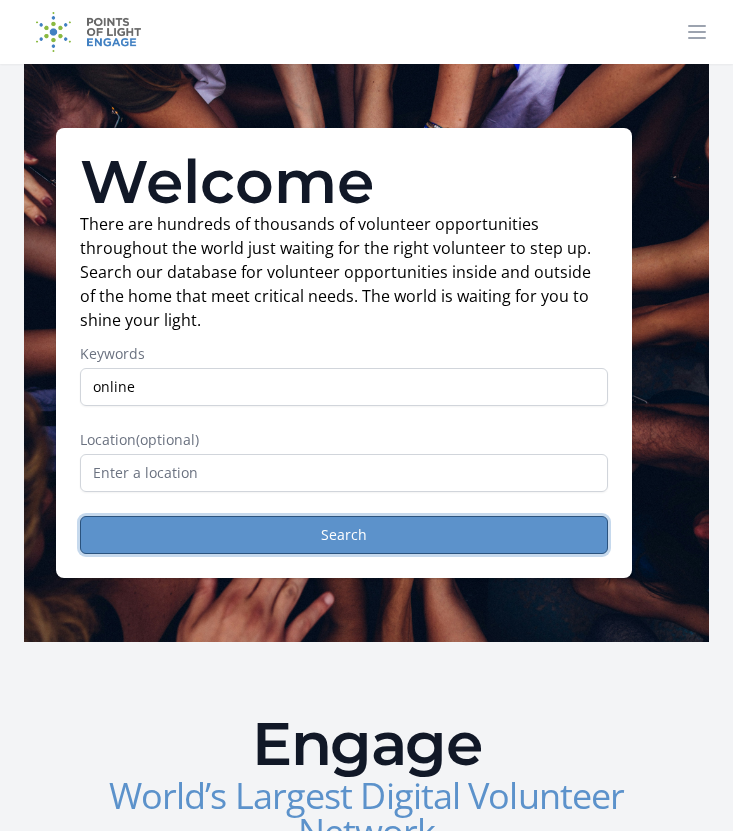 click on "Search" at bounding box center [344, 535] 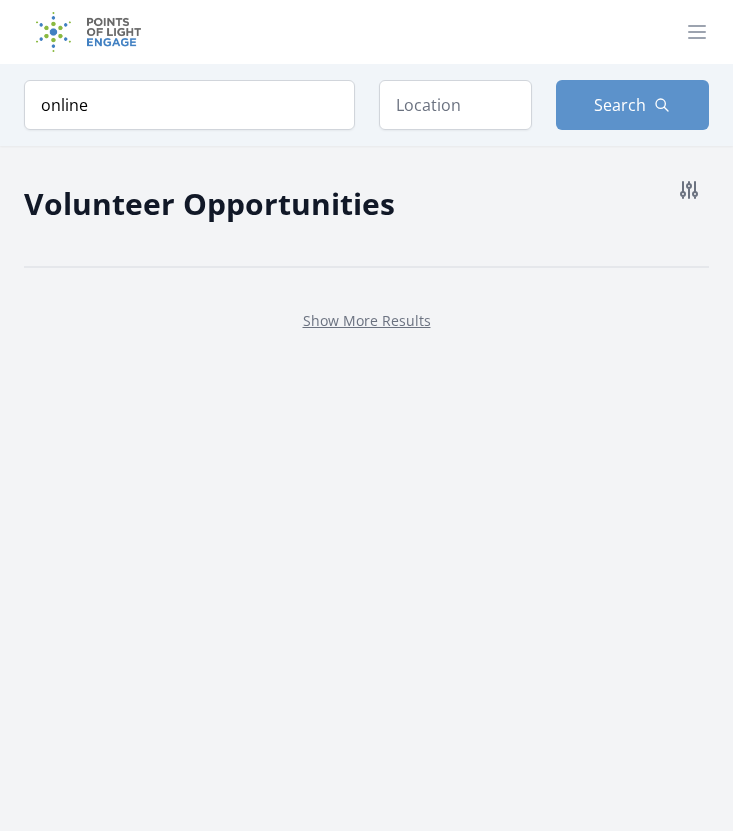 scroll, scrollTop: 0, scrollLeft: 0, axis: both 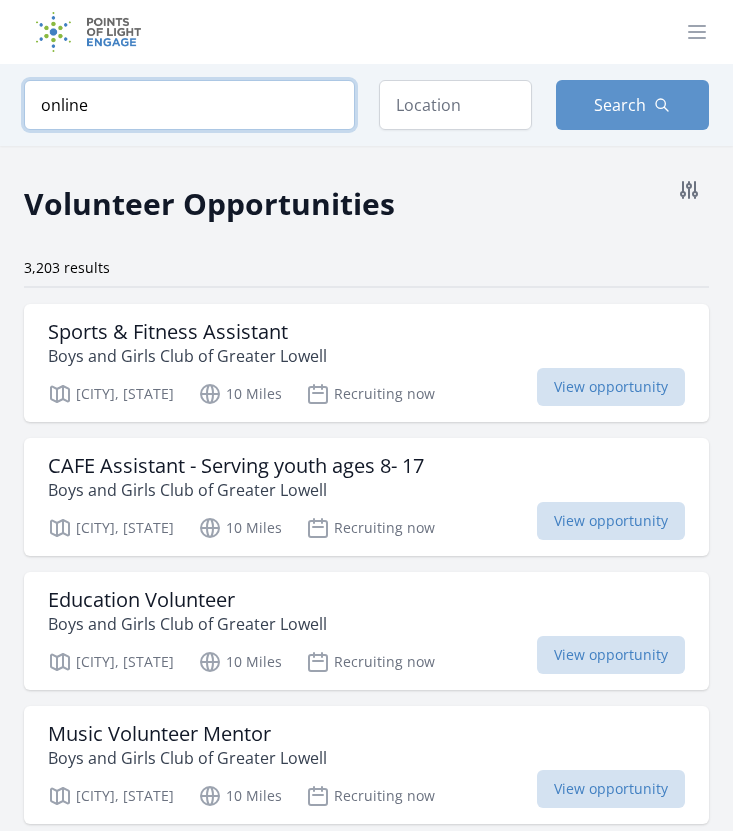 click on "online" at bounding box center (189, 105) 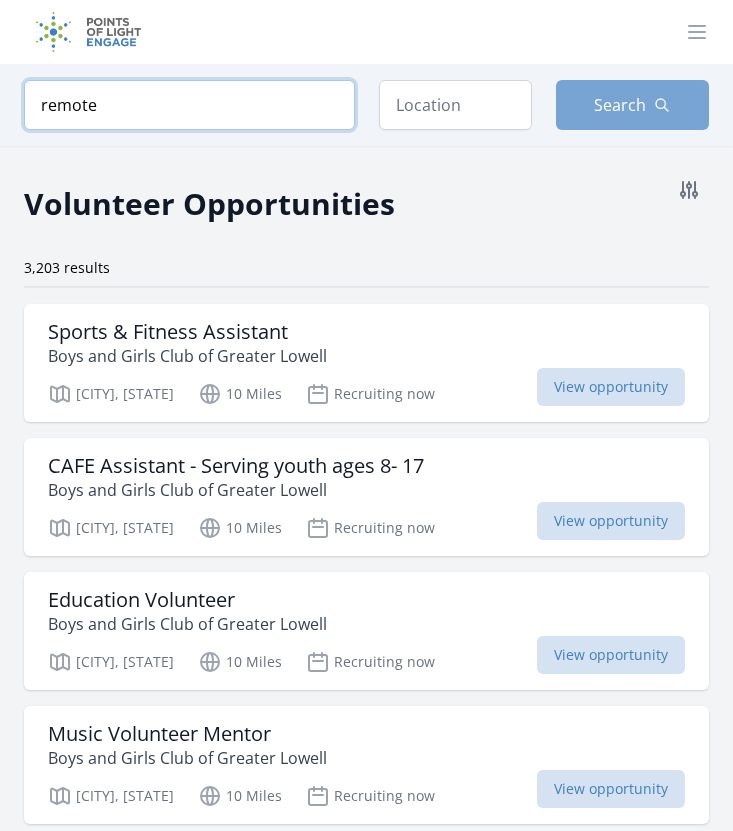 type on "remote" 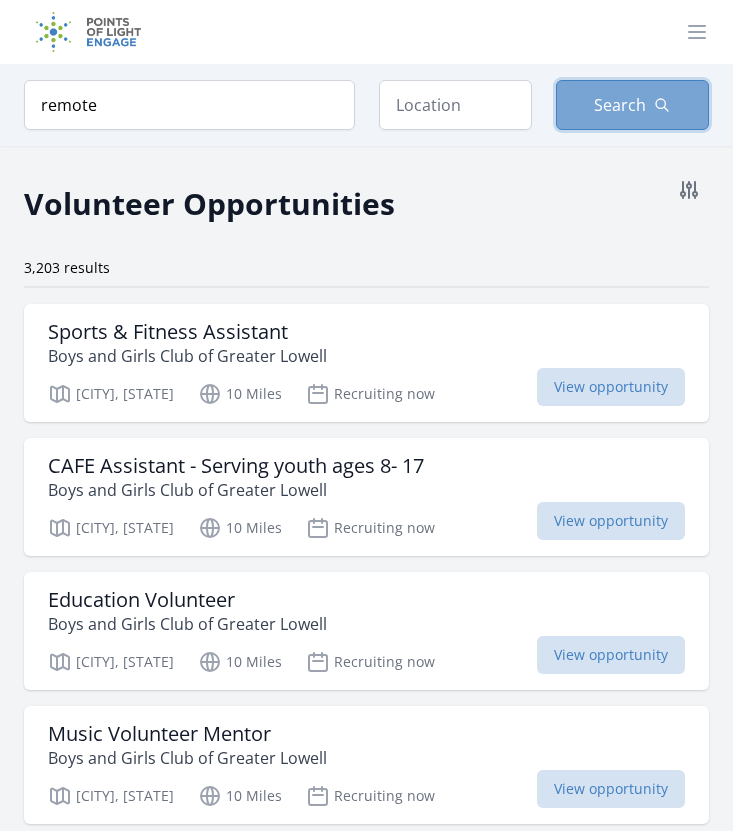 click on "Search" at bounding box center [620, 105] 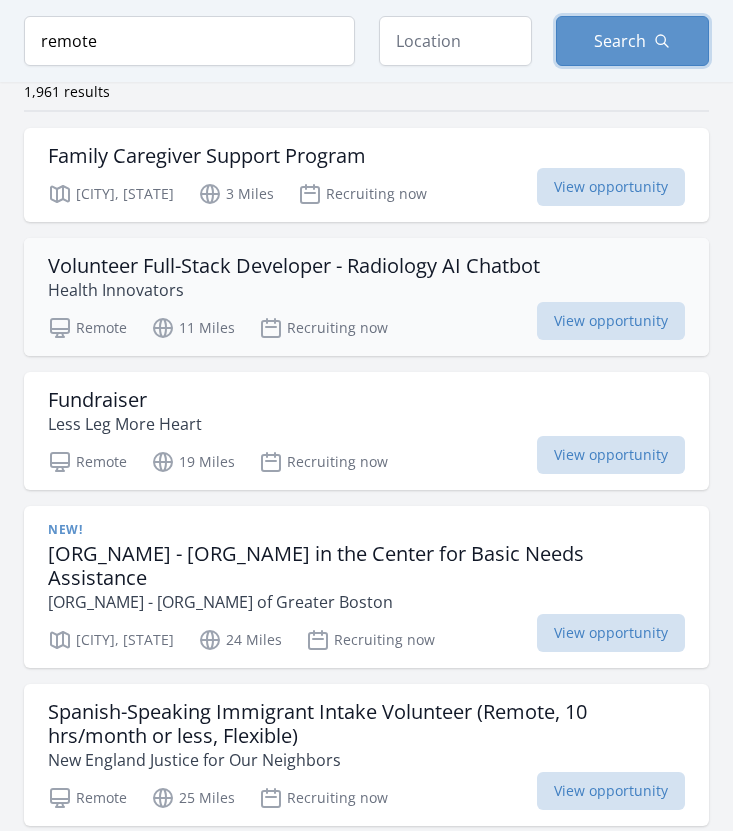 scroll, scrollTop: 194, scrollLeft: 0, axis: vertical 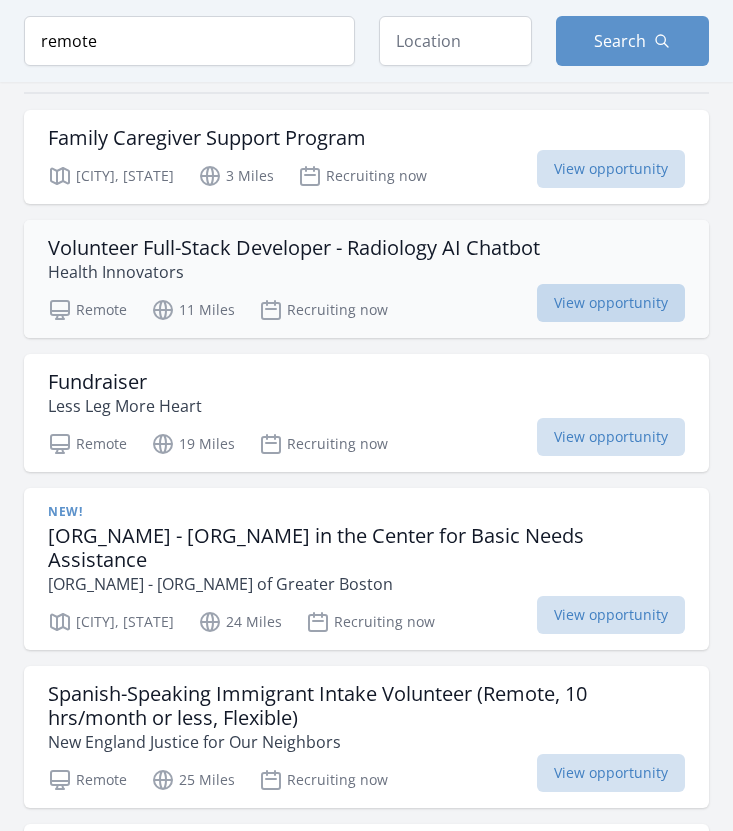 click on "View opportunity" at bounding box center (611, 303) 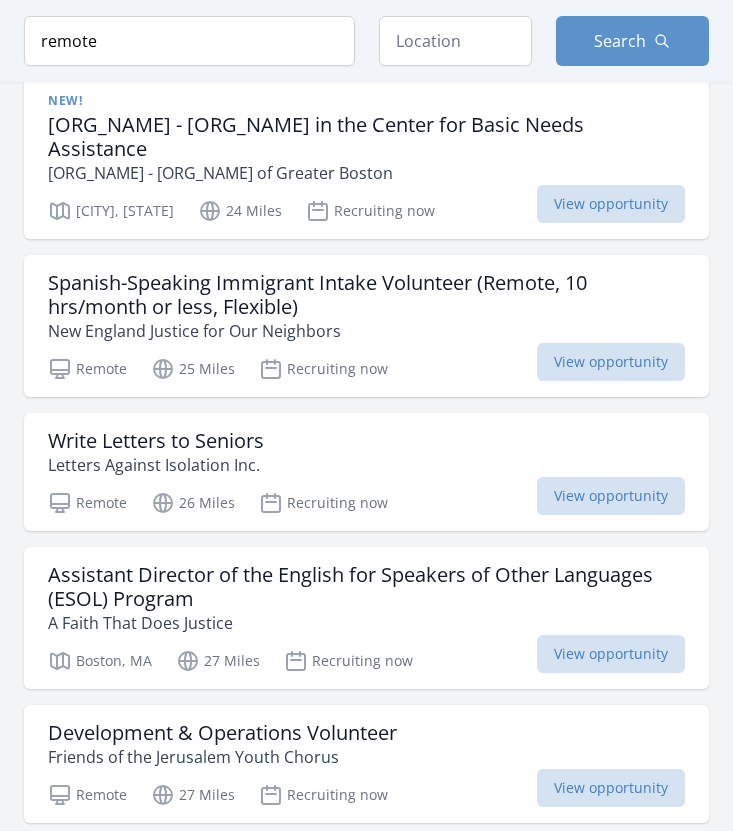 scroll, scrollTop: 601, scrollLeft: 0, axis: vertical 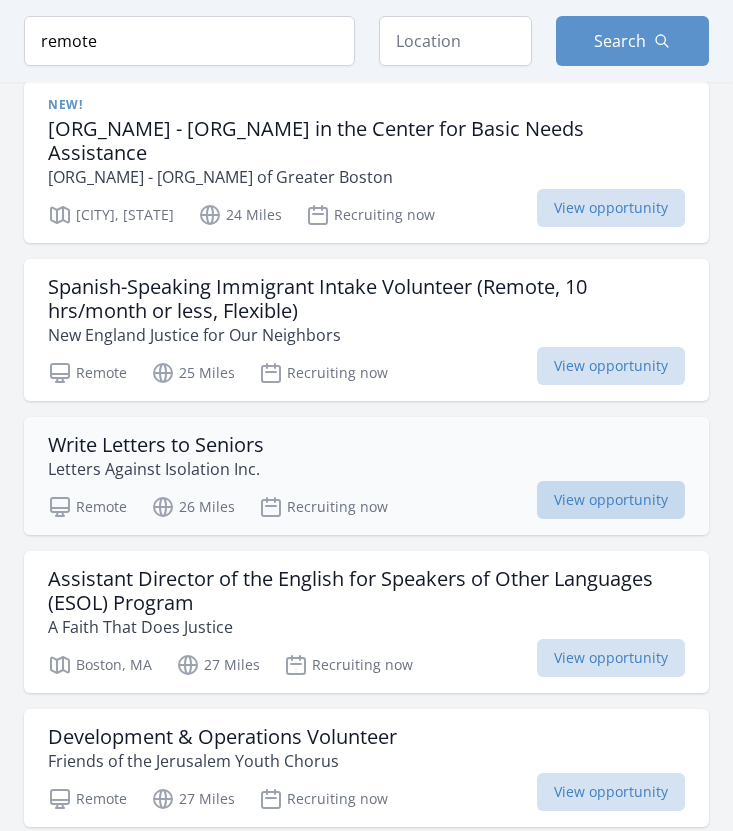 click on "View opportunity" at bounding box center [611, 500] 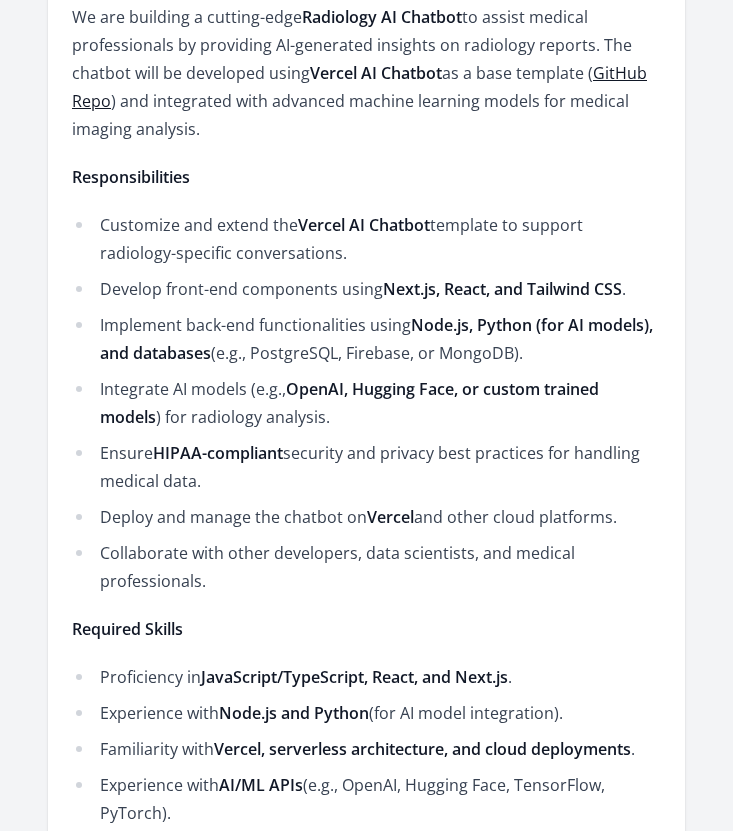 scroll, scrollTop: 881, scrollLeft: 0, axis: vertical 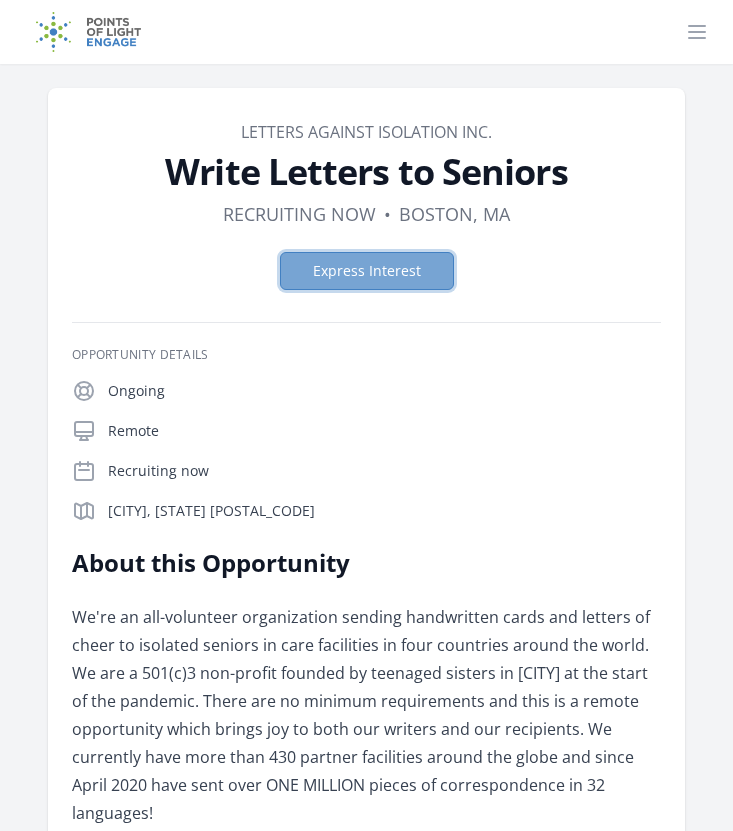 click on "Express Interest" at bounding box center [367, 271] 